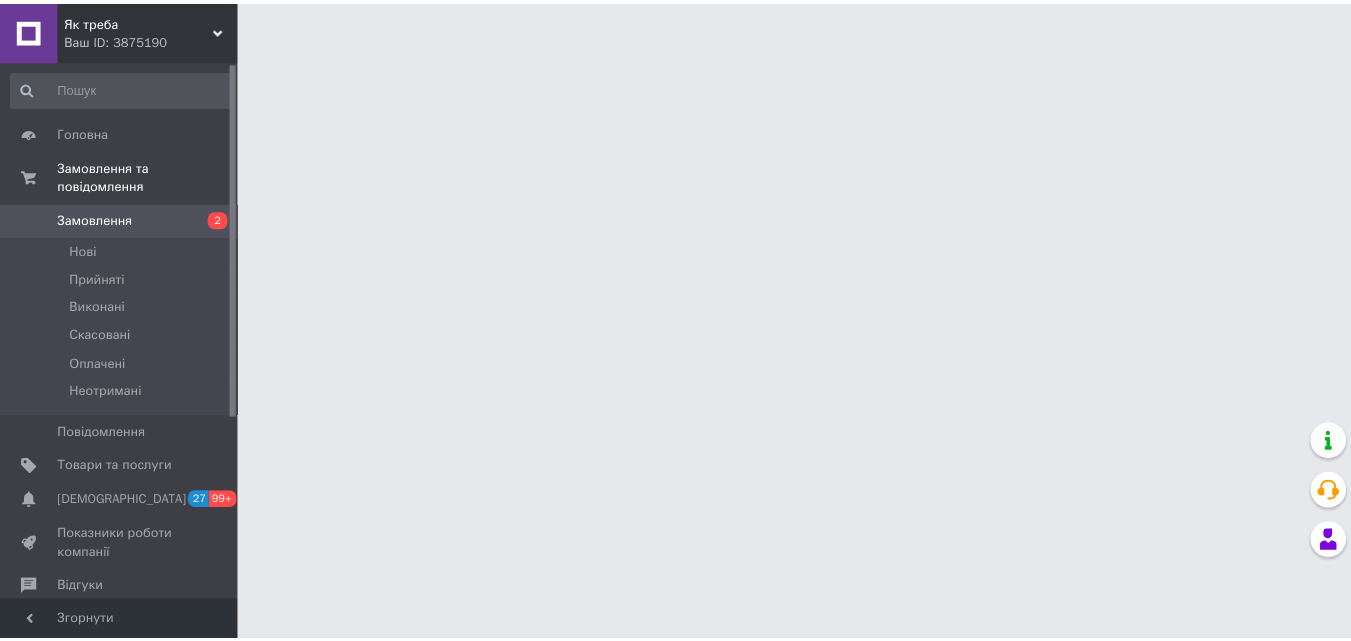 scroll, scrollTop: 0, scrollLeft: 0, axis: both 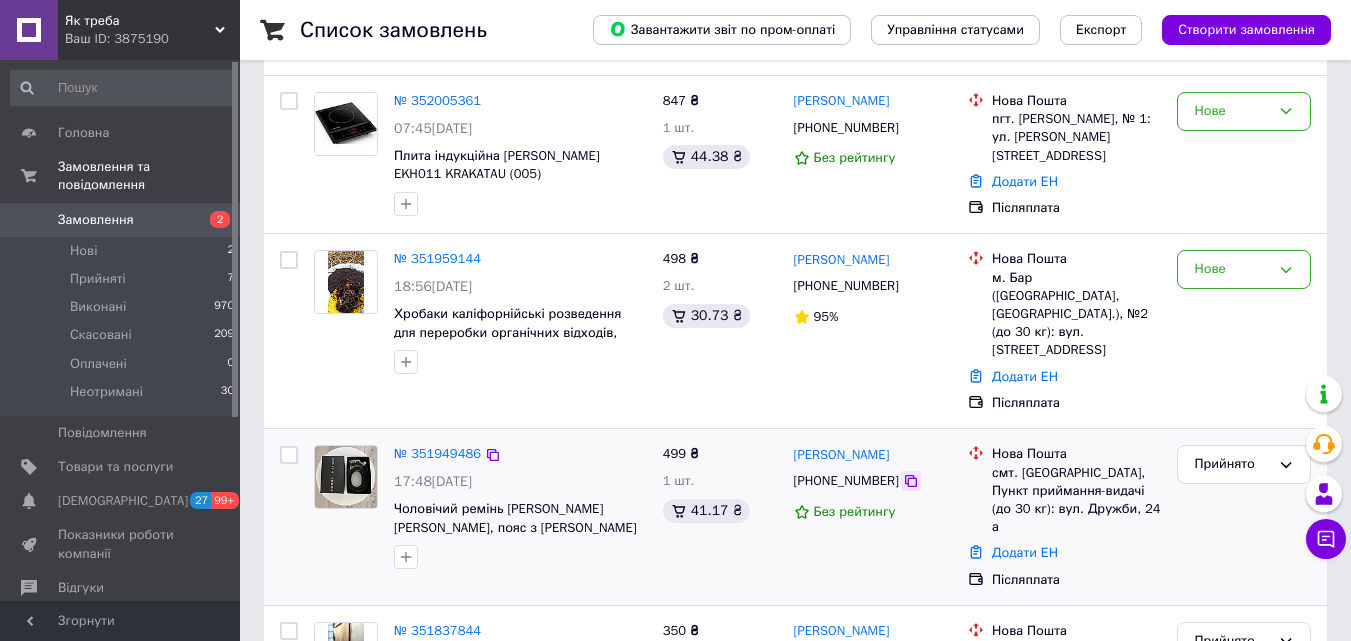 click 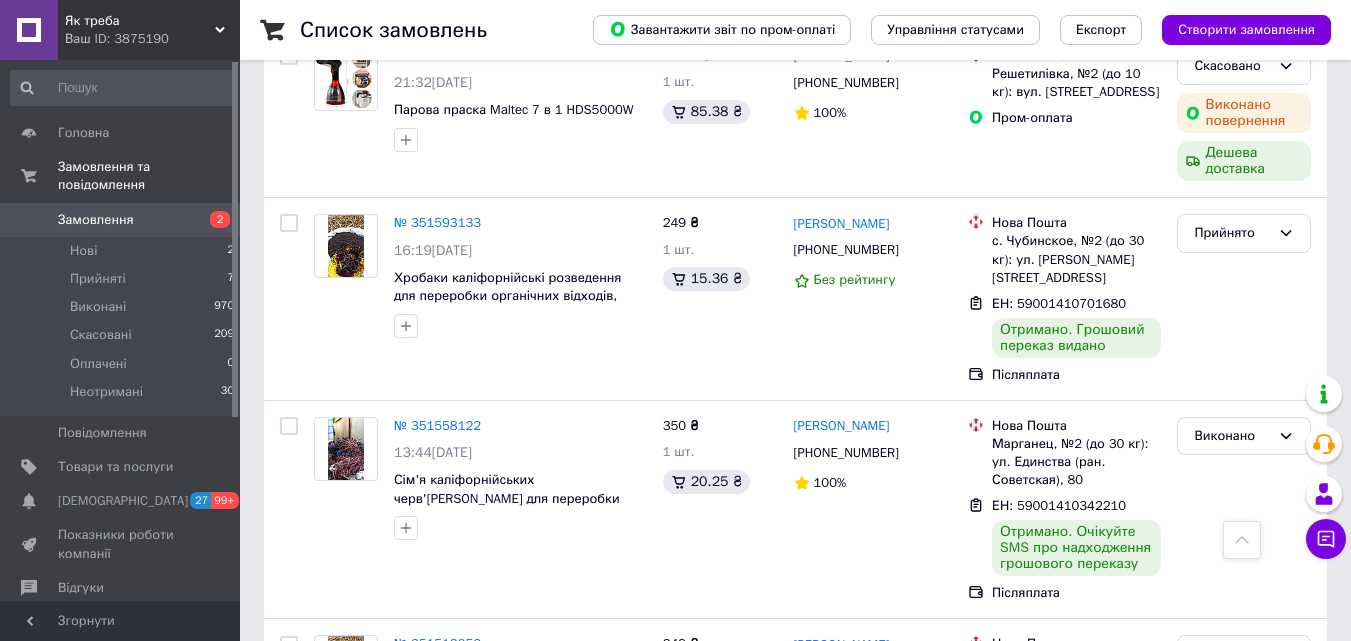 scroll, scrollTop: 1500, scrollLeft: 0, axis: vertical 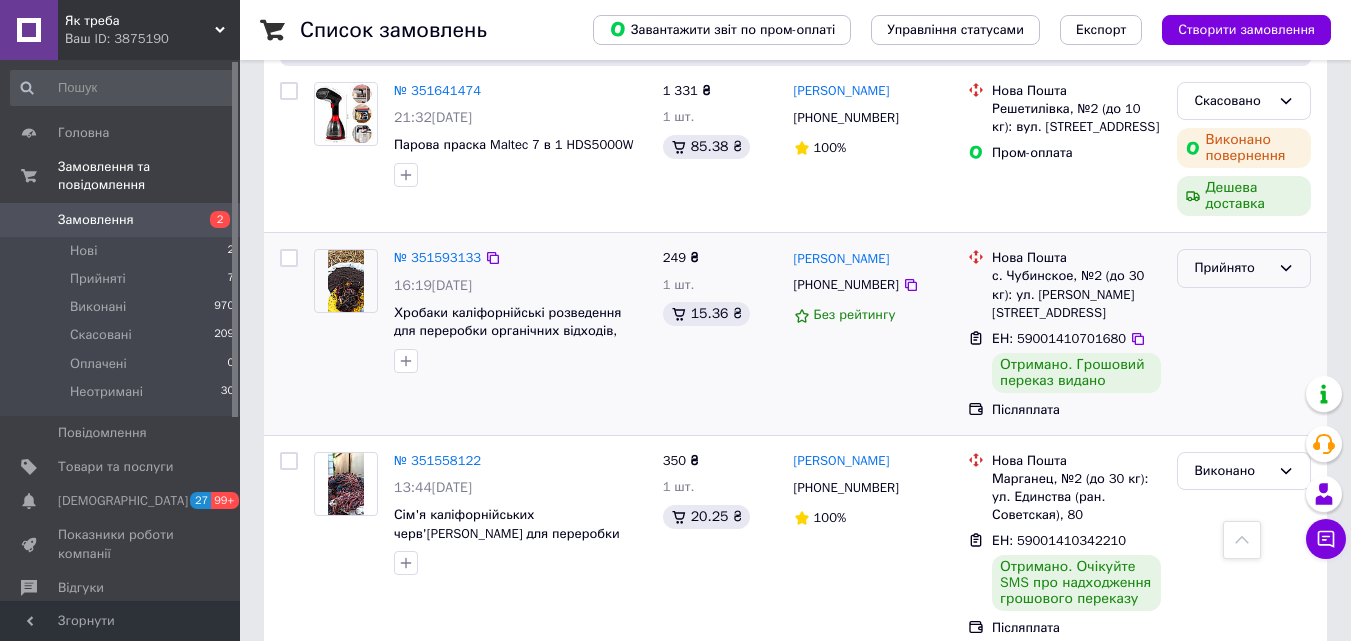 drag, startPoint x: 1287, startPoint y: 171, endPoint x: 1283, endPoint y: 184, distance: 13.601471 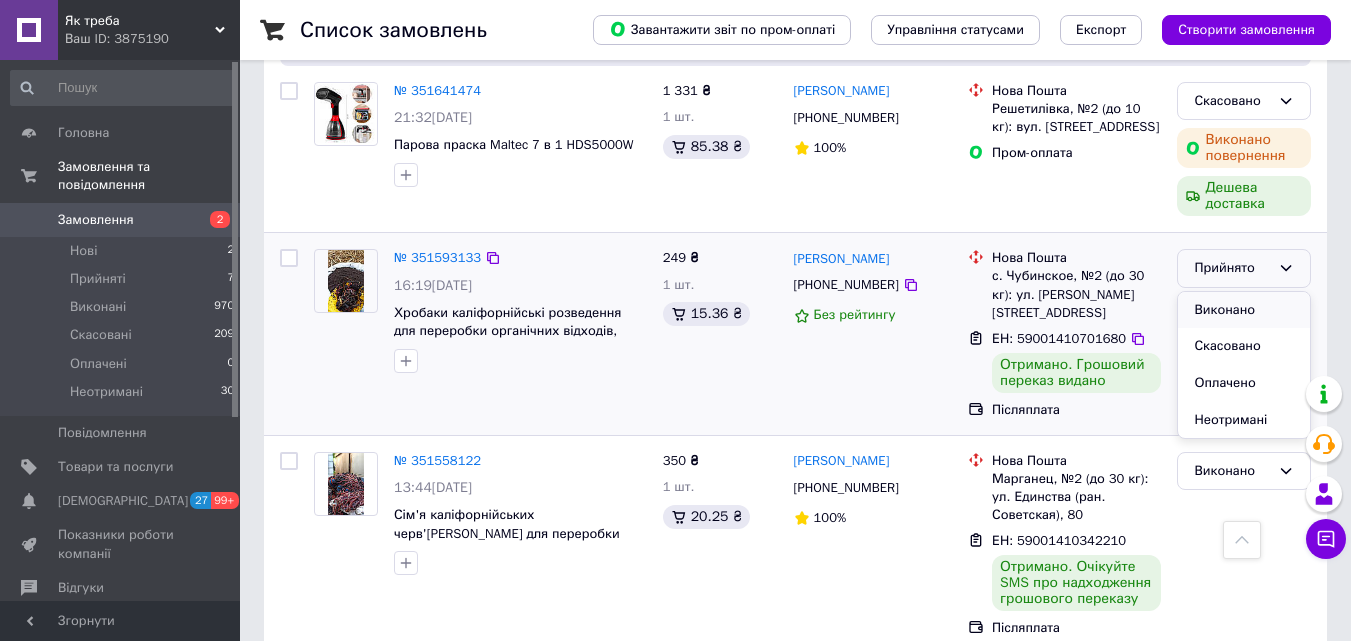 click on "Виконано" at bounding box center [1244, 310] 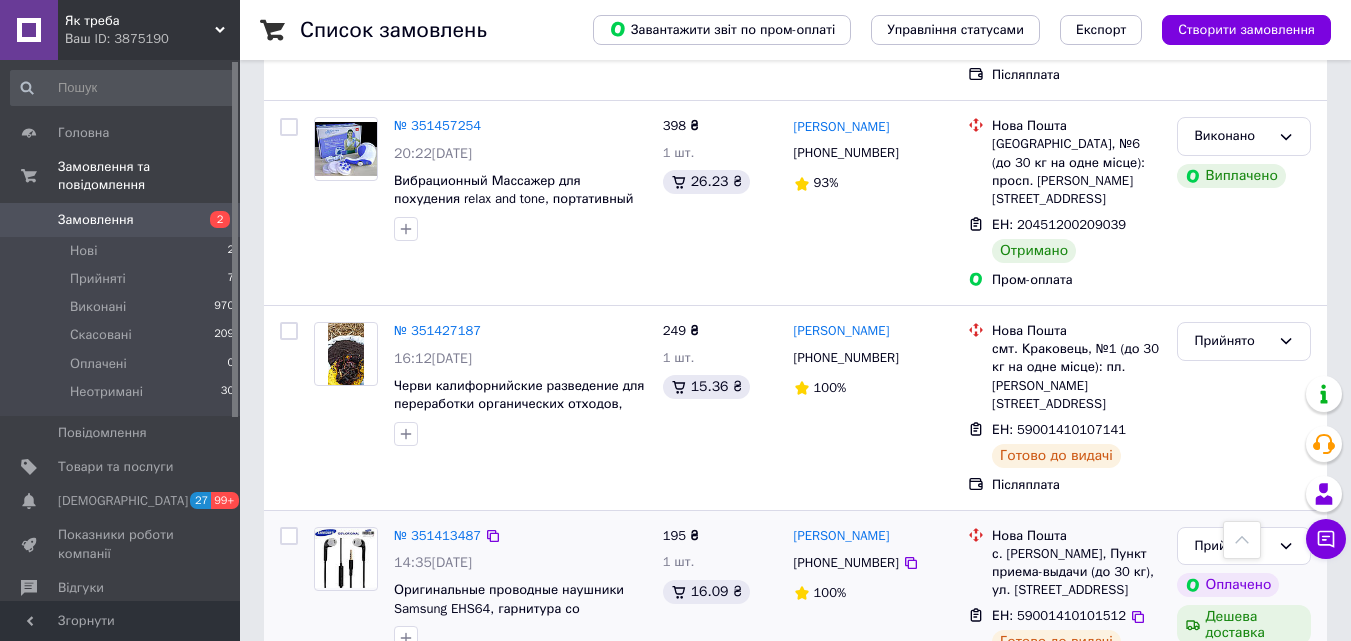 scroll, scrollTop: 2300, scrollLeft: 0, axis: vertical 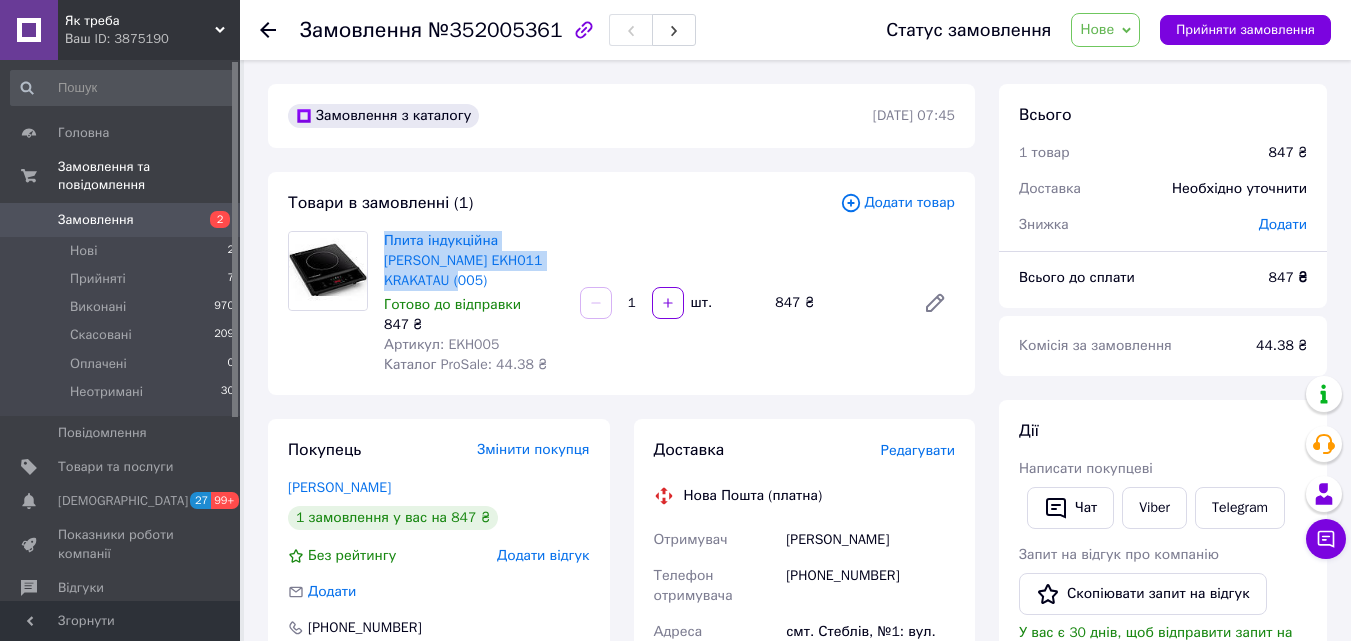 drag, startPoint x: 383, startPoint y: 238, endPoint x: 549, endPoint y: 265, distance: 168.18144 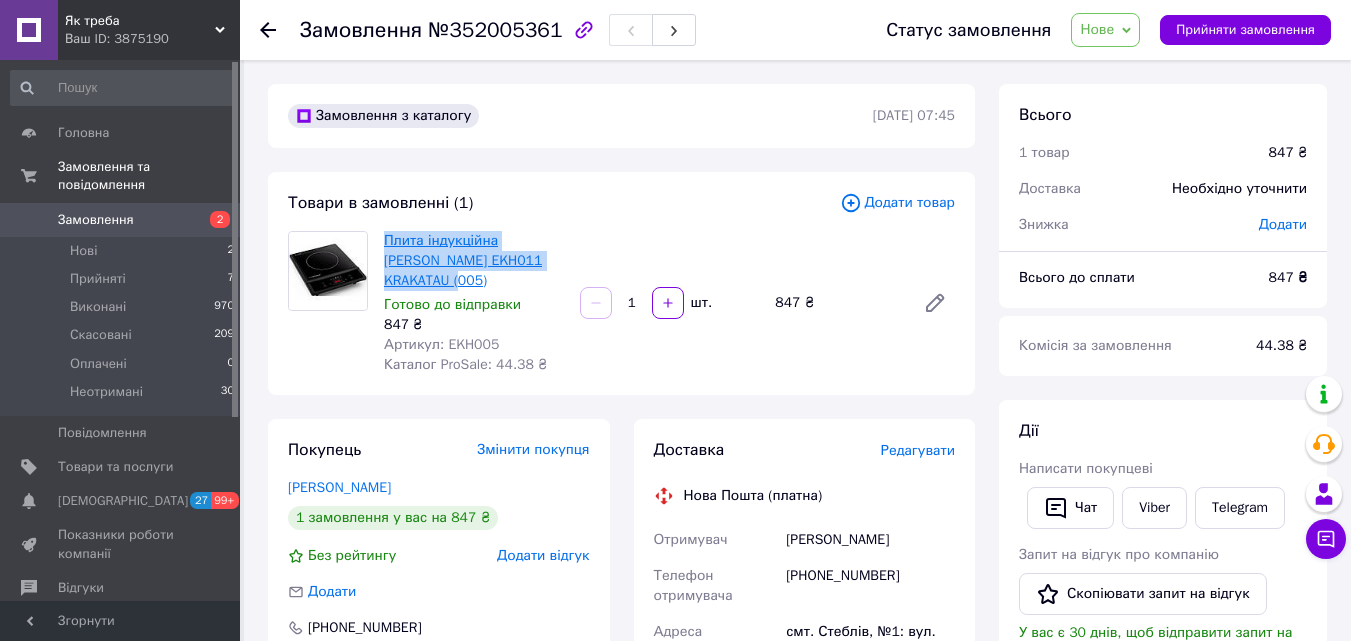 copy on "Плита індукційна Esperanza EKH011 KRAKATAU (005)" 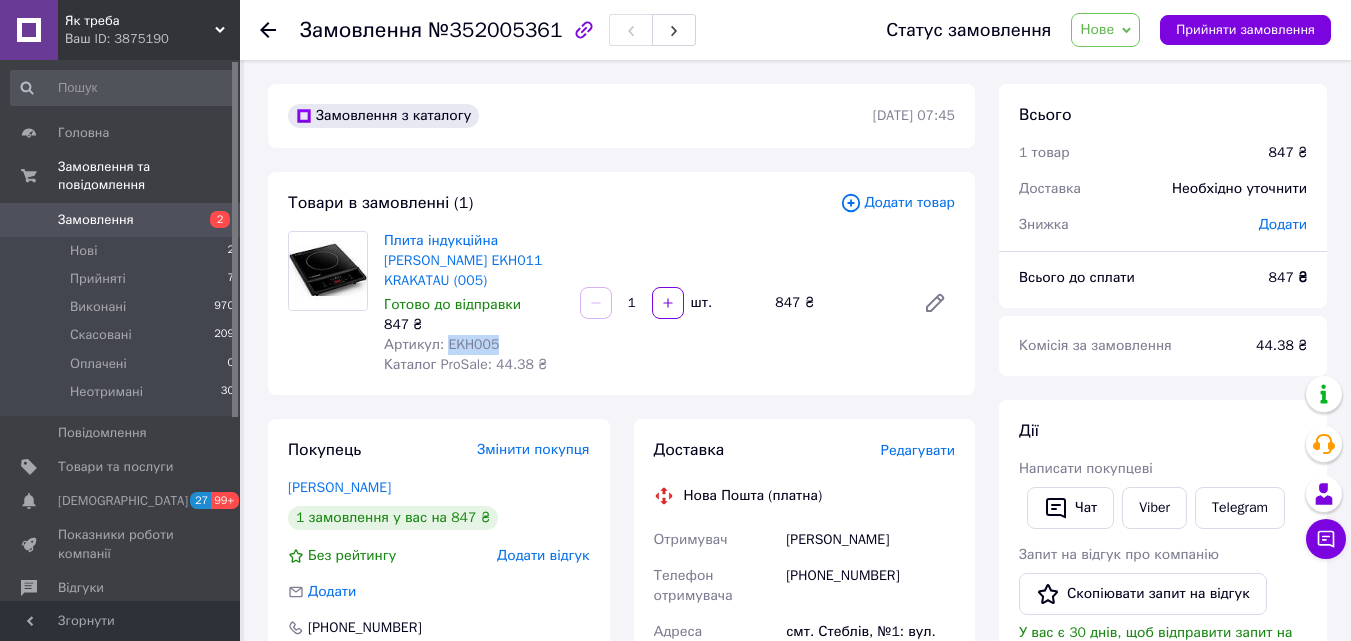 drag, startPoint x: 491, startPoint y: 325, endPoint x: 446, endPoint y: 330, distance: 45.276924 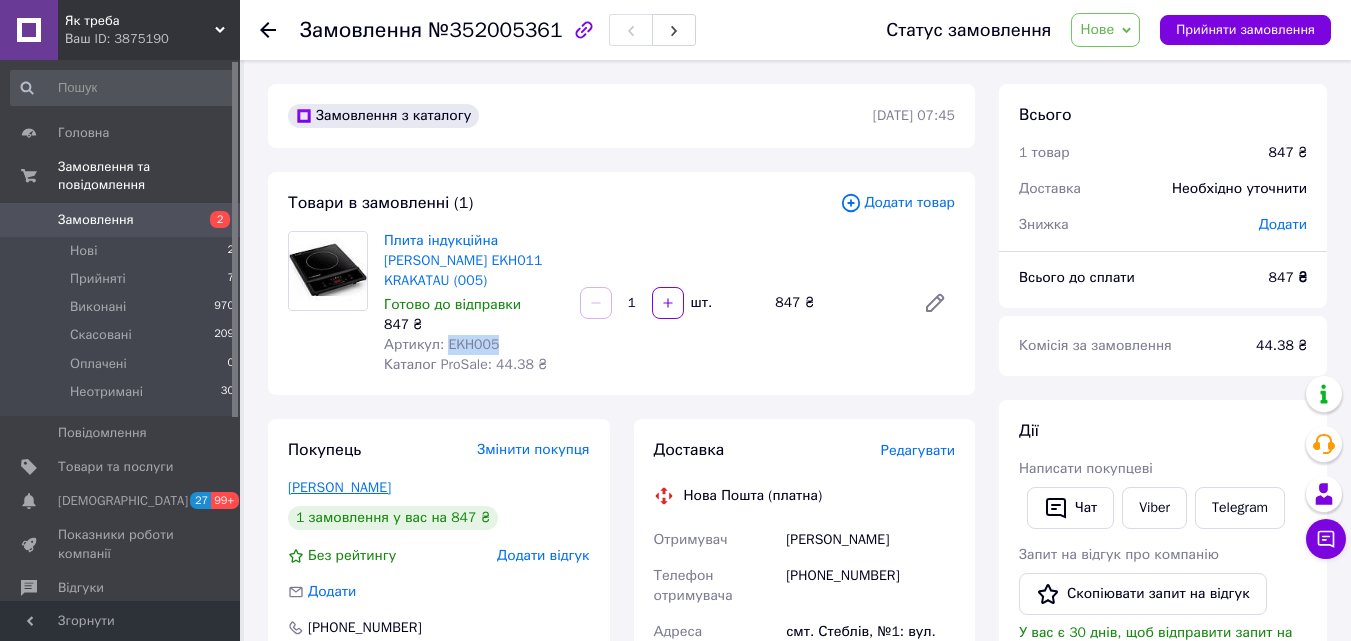 click on "Назаренко Алексей" at bounding box center [339, 487] 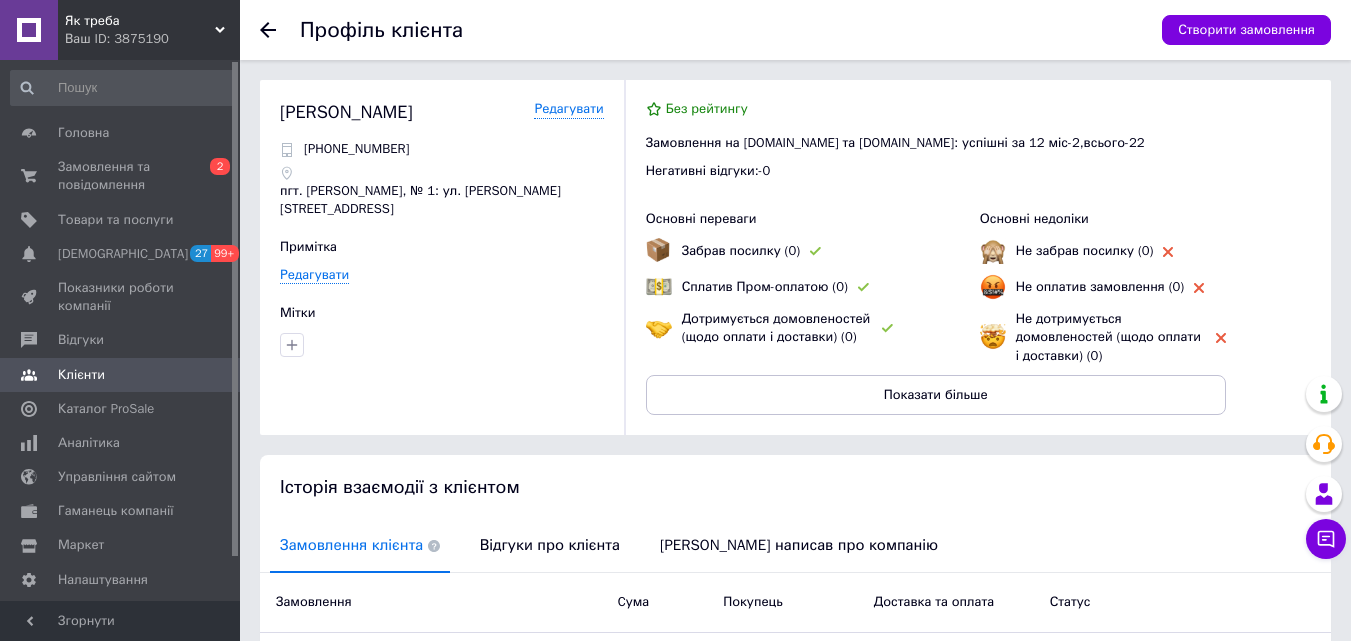 click 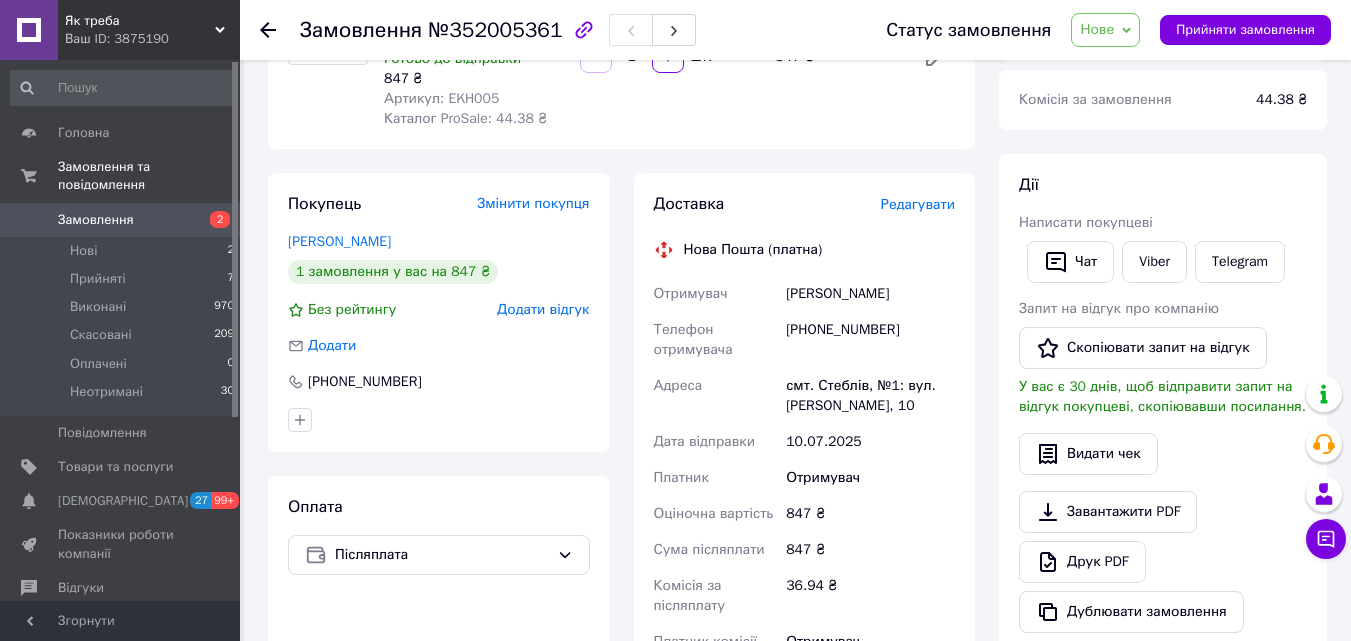 scroll, scrollTop: 0, scrollLeft: 0, axis: both 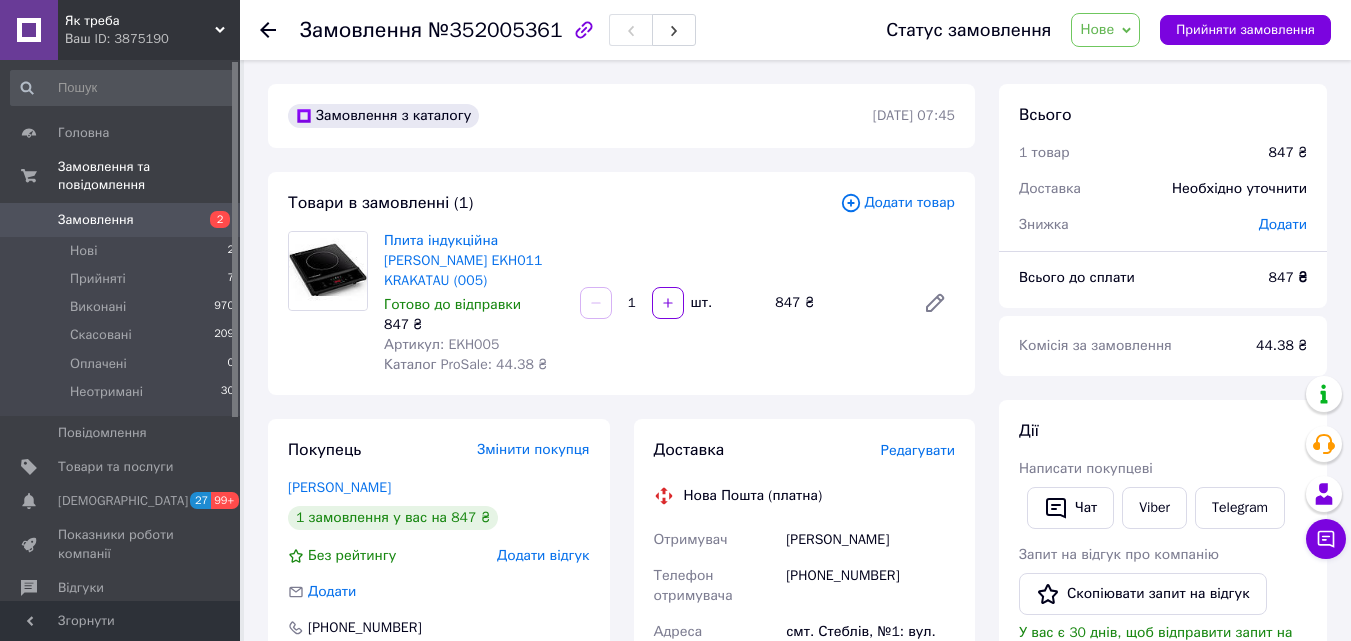 click on "Замовлення" at bounding box center (96, 220) 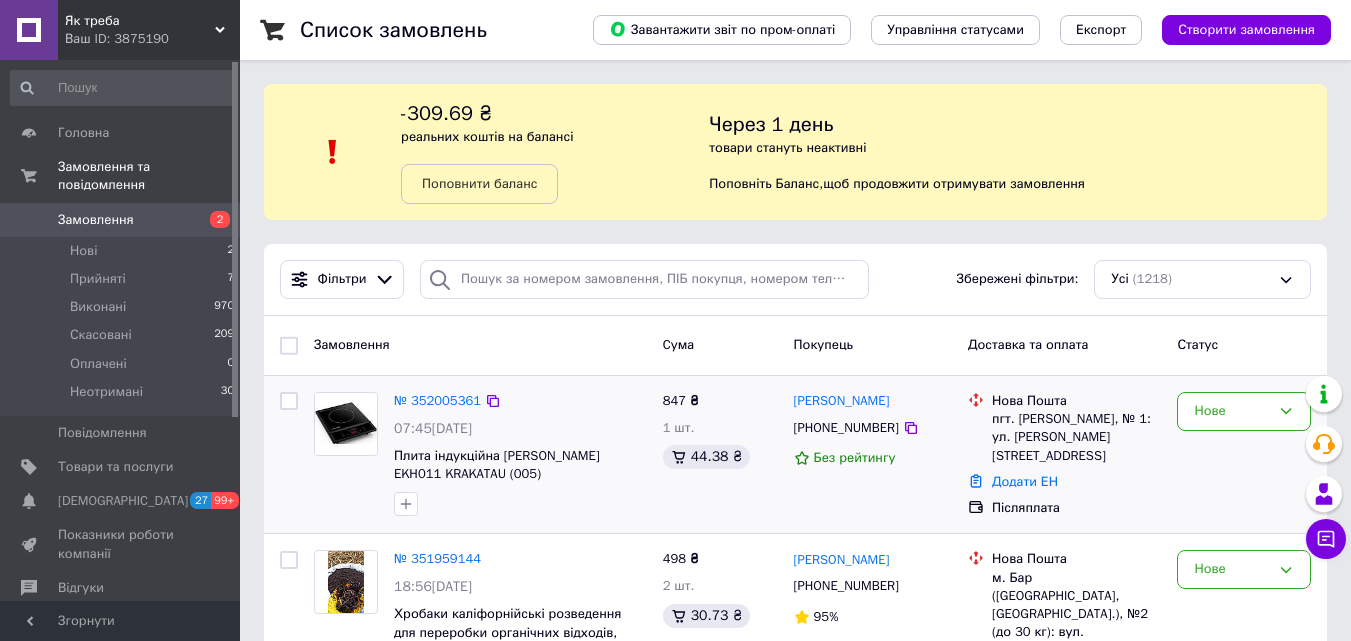 scroll, scrollTop: 200, scrollLeft: 0, axis: vertical 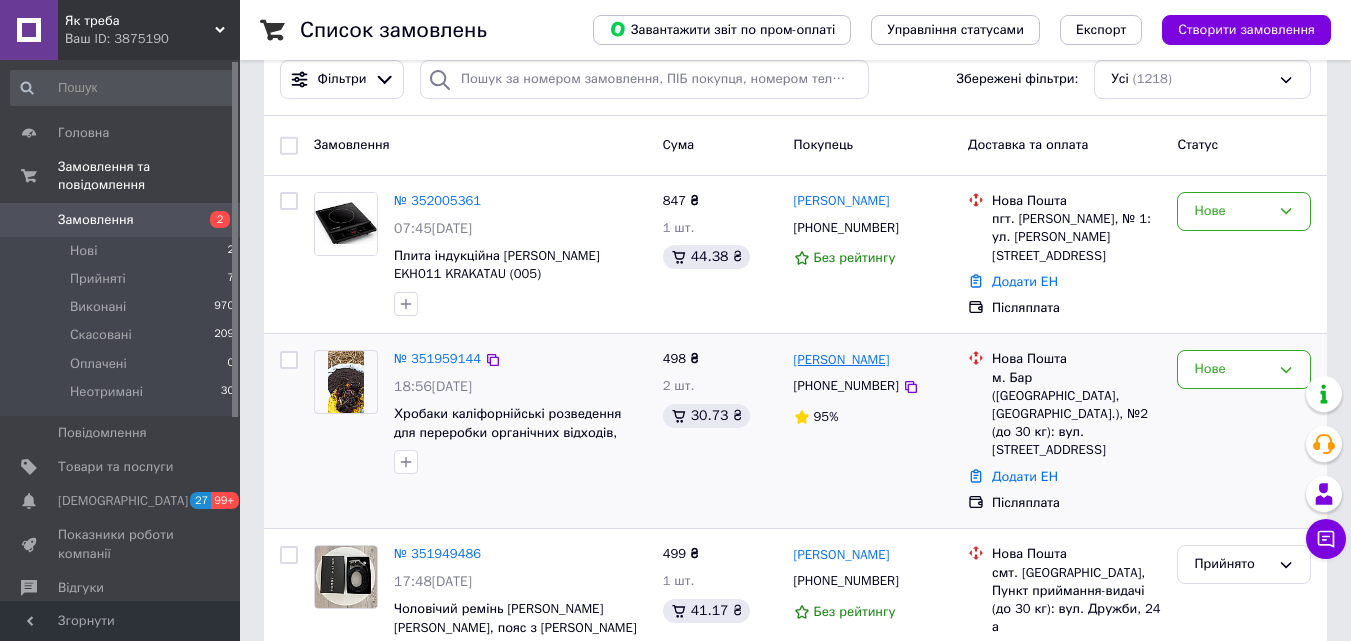 click on "Александр Пучков" at bounding box center (842, 360) 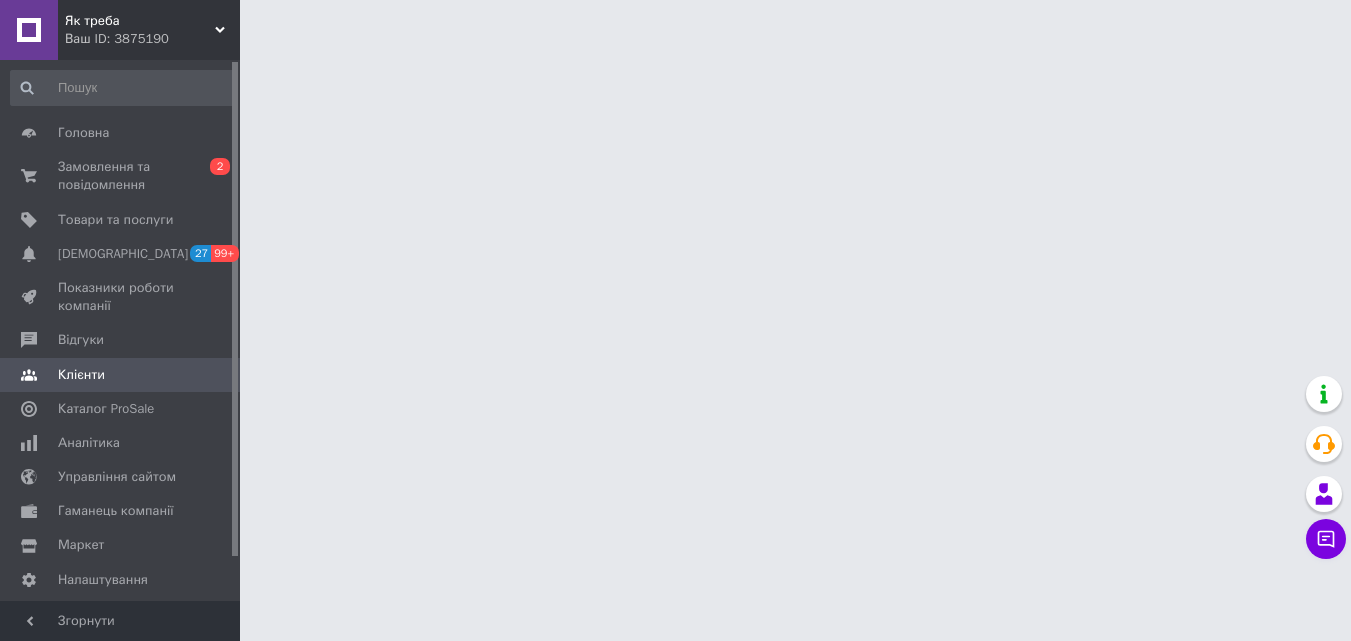 scroll, scrollTop: 0, scrollLeft: 0, axis: both 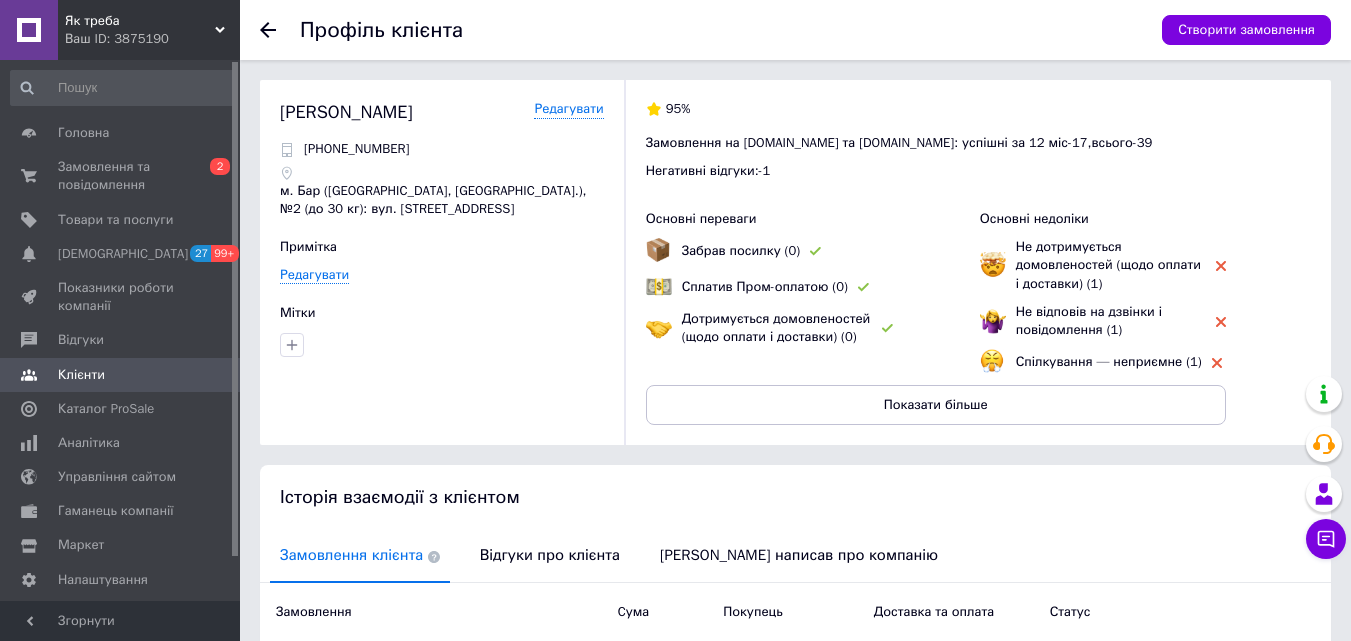 click 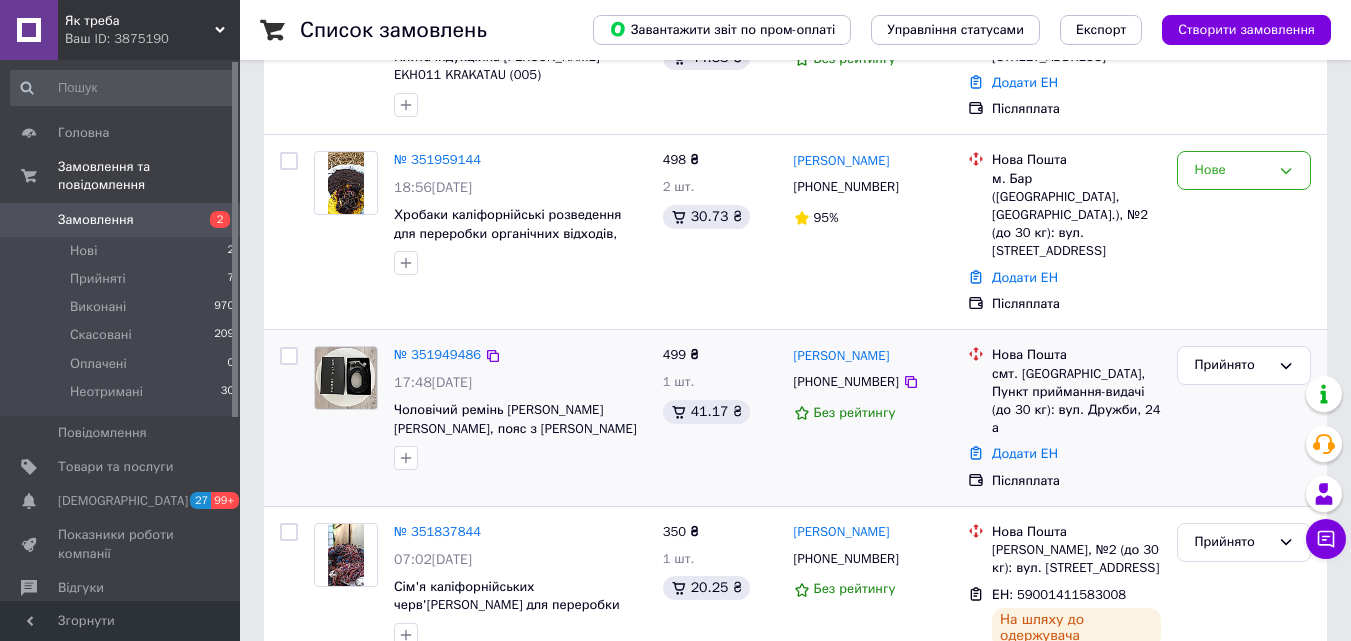 scroll, scrollTop: 400, scrollLeft: 0, axis: vertical 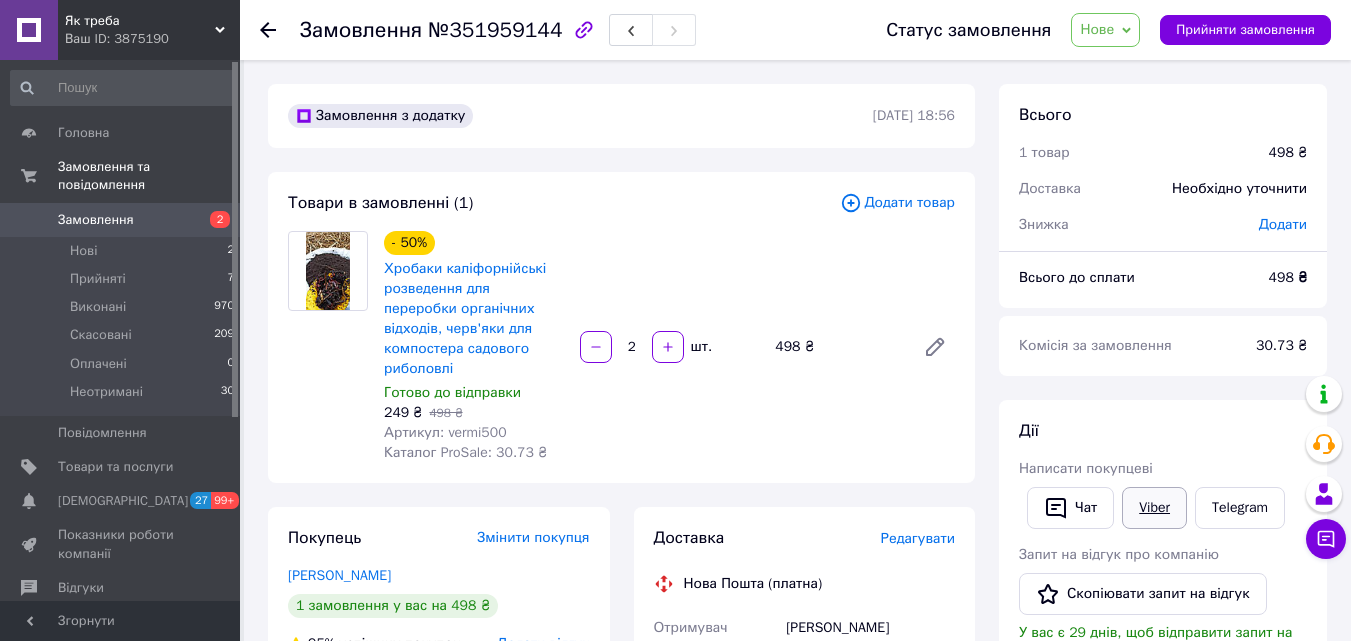 click on "Viber" at bounding box center [1154, 508] 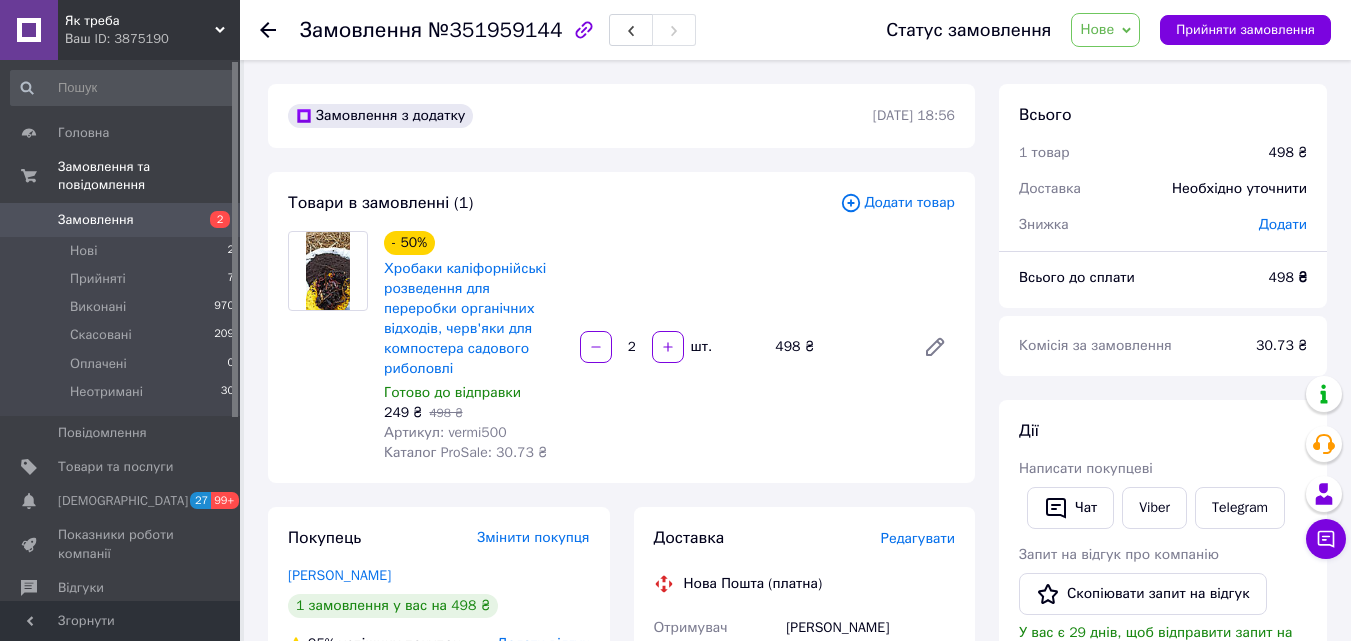 click 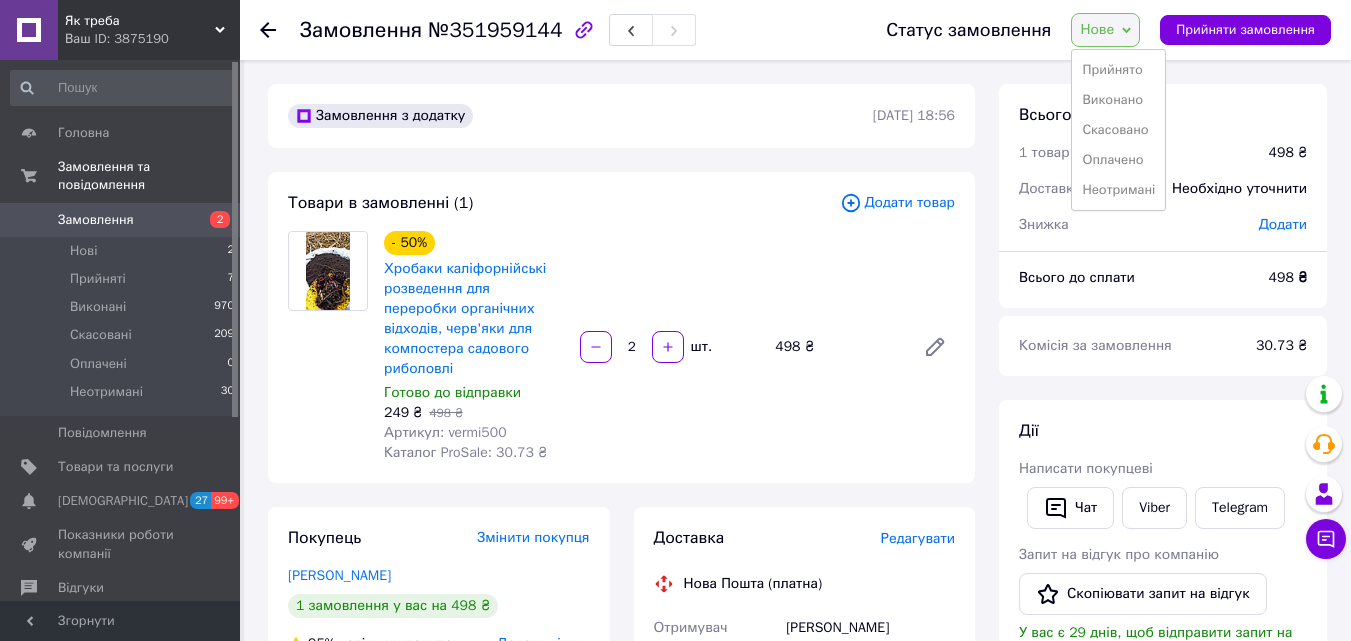 click on "Прийнято" at bounding box center (1118, 70) 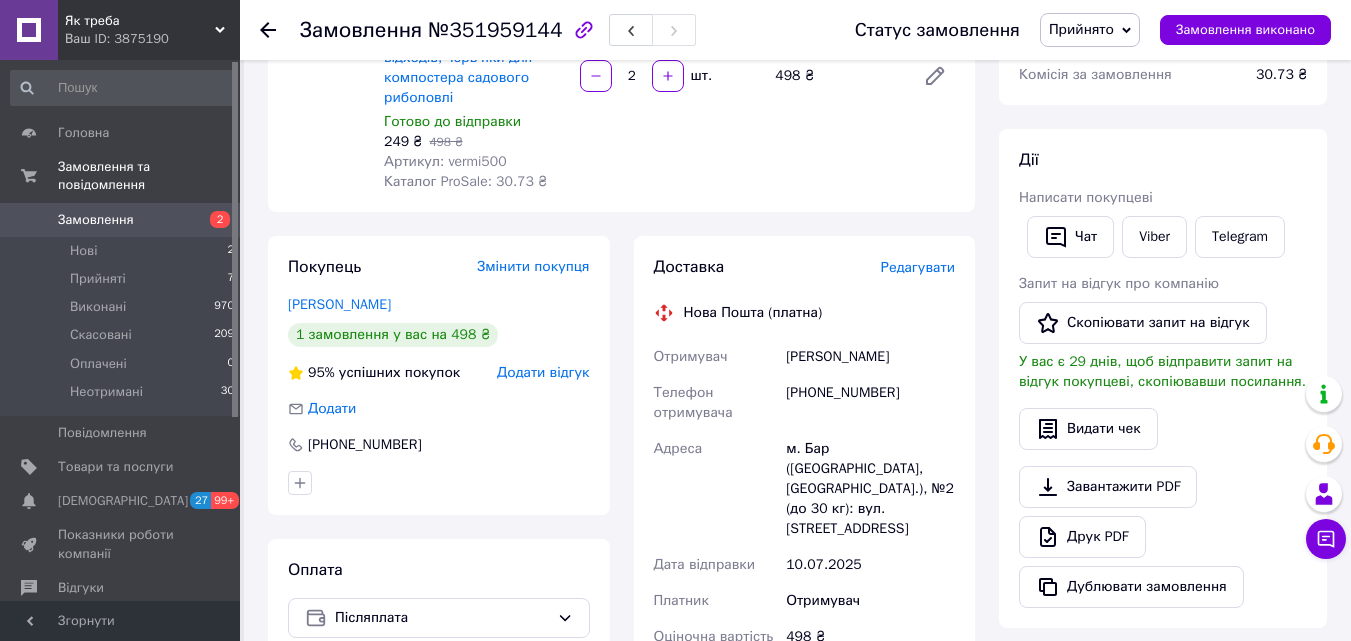 scroll, scrollTop: 300, scrollLeft: 0, axis: vertical 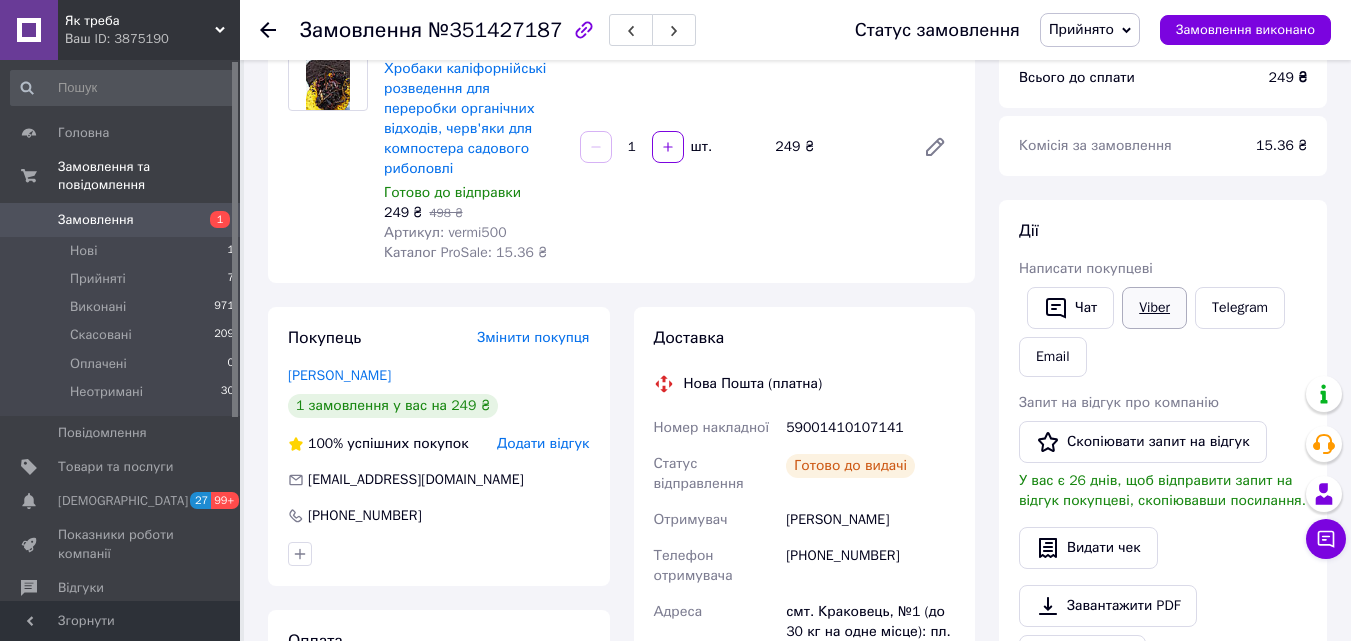 click on "Viber" at bounding box center [1154, 308] 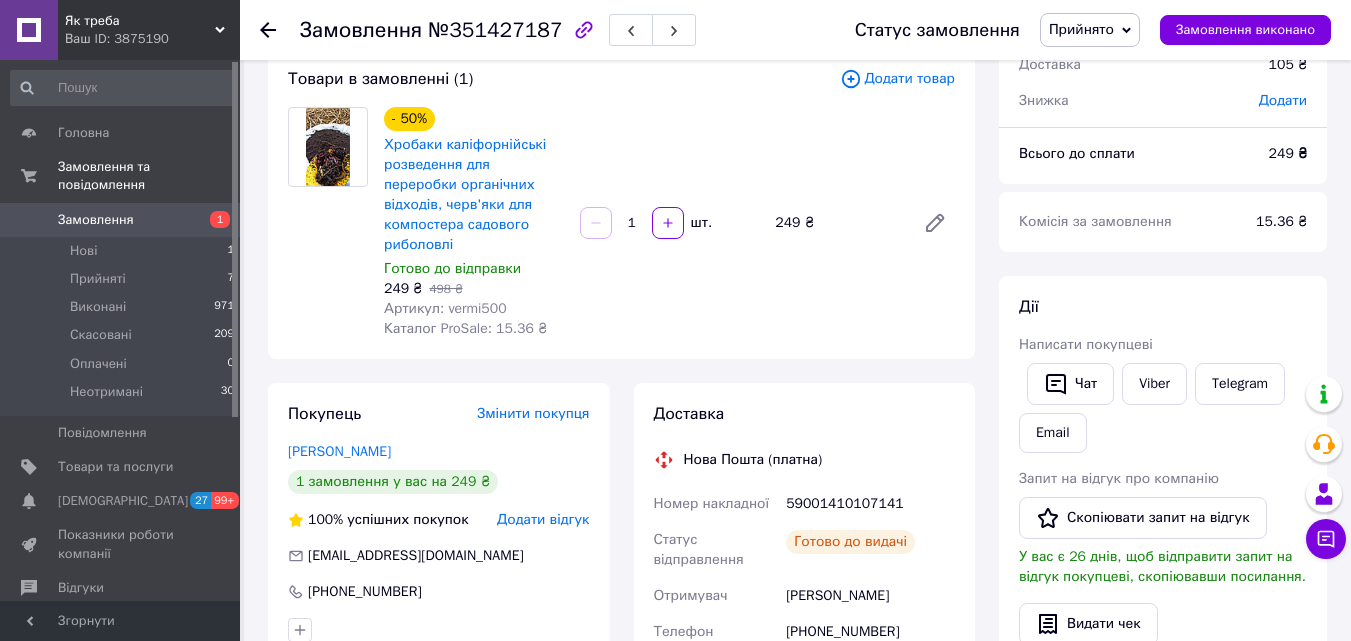 scroll, scrollTop: 300, scrollLeft: 0, axis: vertical 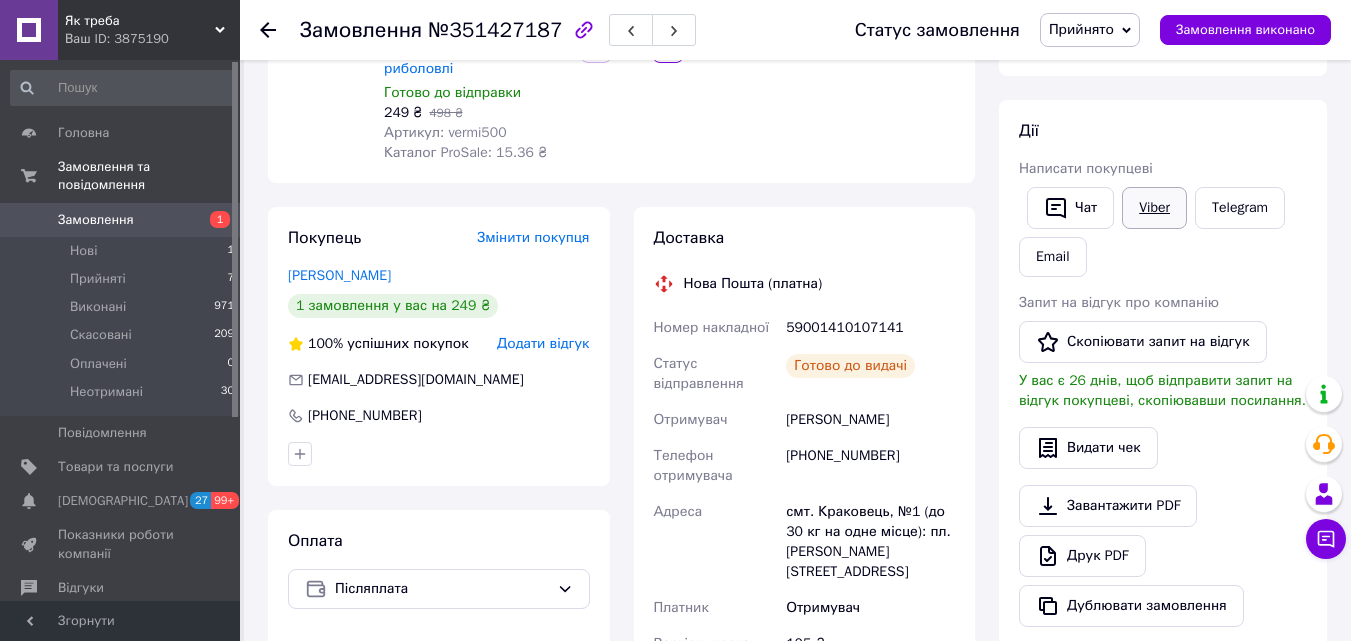 click on "Viber" at bounding box center (1154, 208) 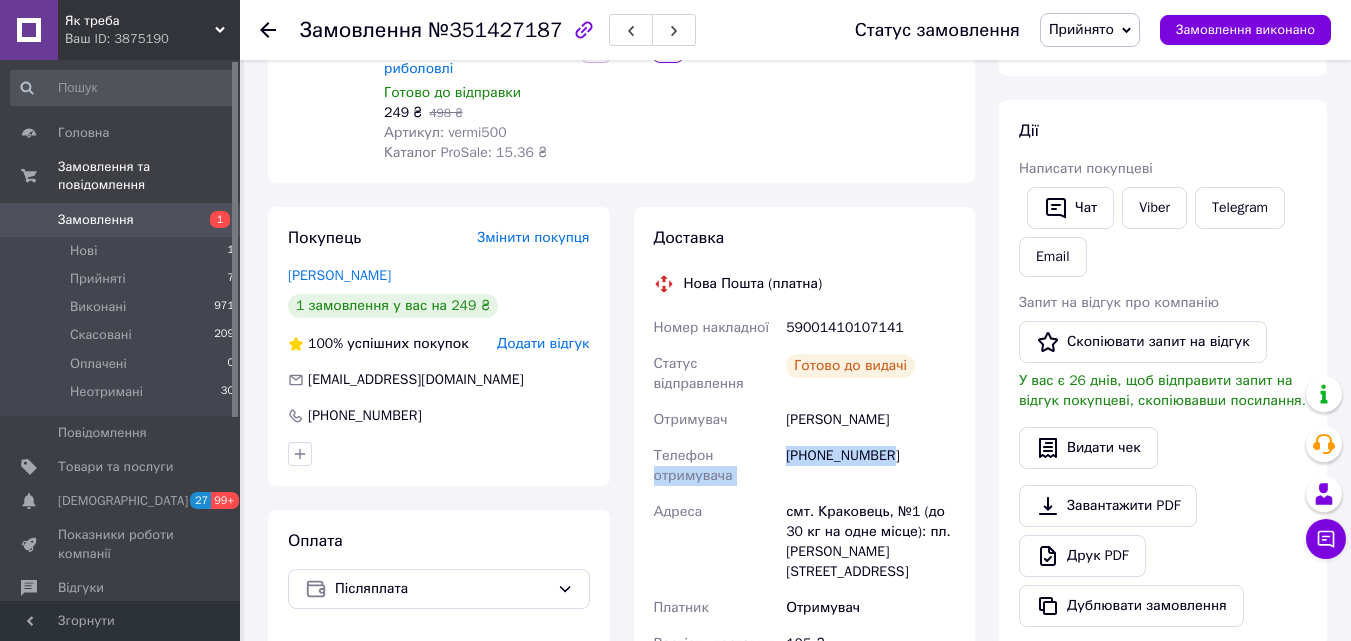 drag, startPoint x: 890, startPoint y: 435, endPoint x: 780, endPoint y: 445, distance: 110.45361 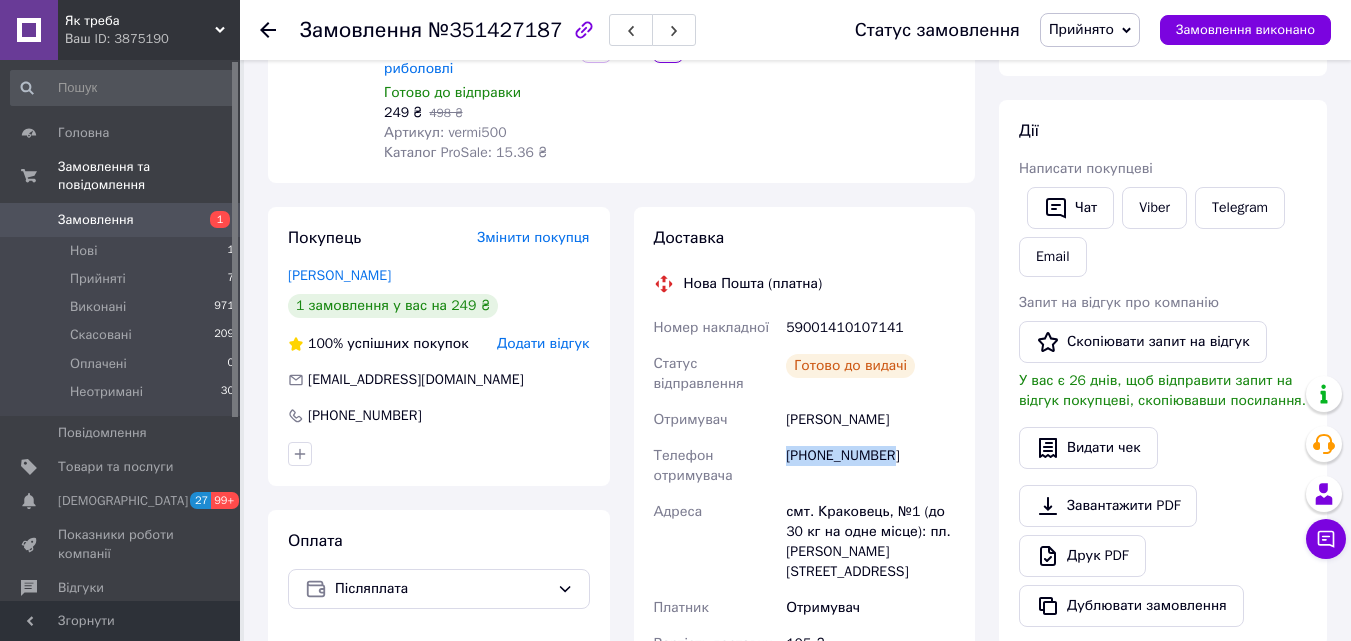drag, startPoint x: 785, startPoint y: 438, endPoint x: 856, endPoint y: 438, distance: 71 